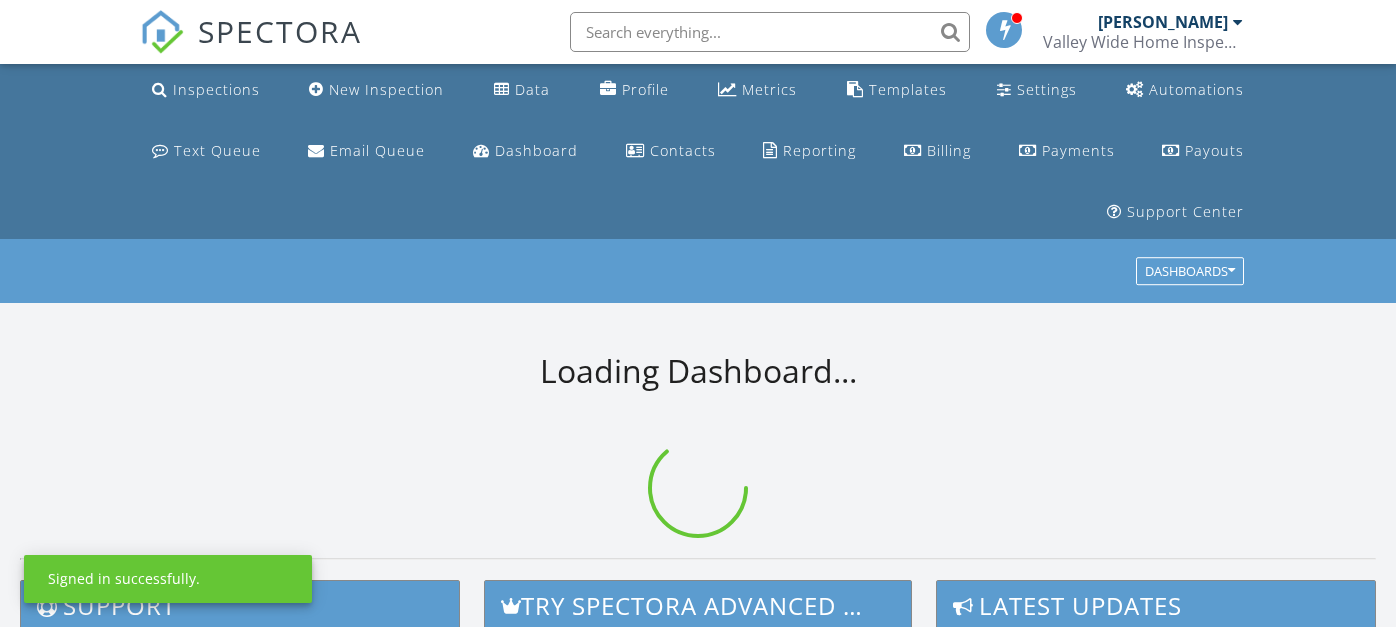 scroll, scrollTop: 0, scrollLeft: 0, axis: both 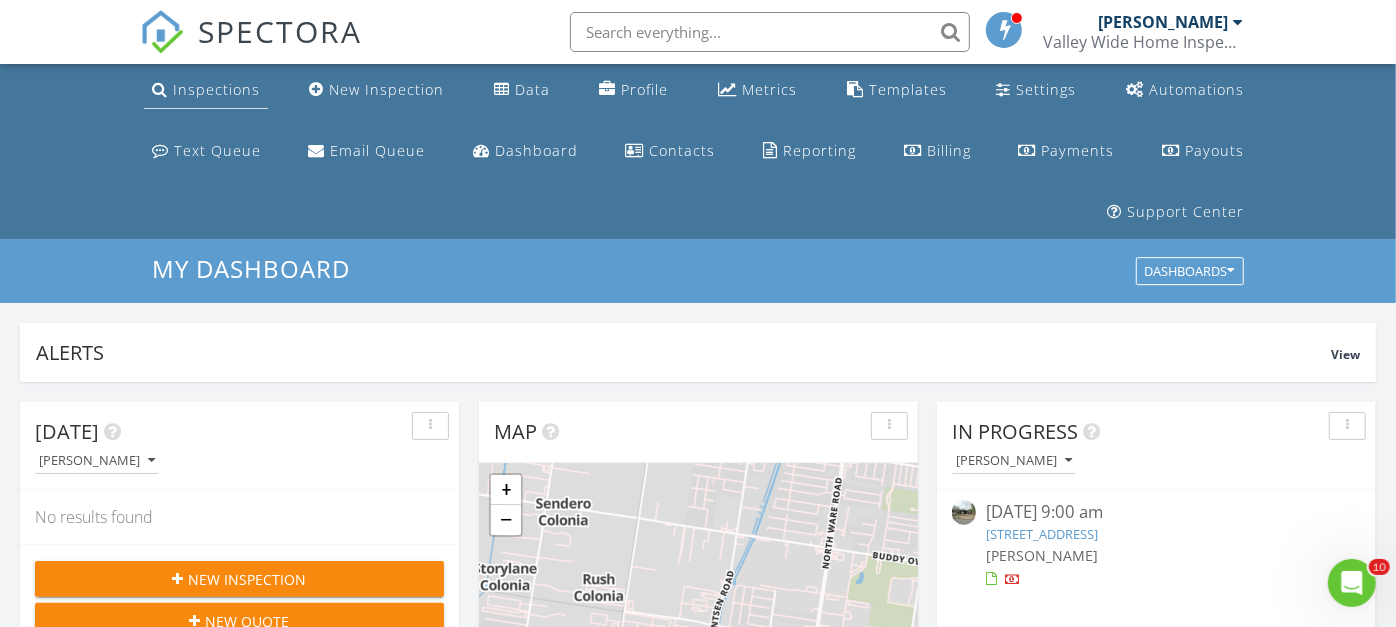 click on "Inspections" at bounding box center (216, 89) 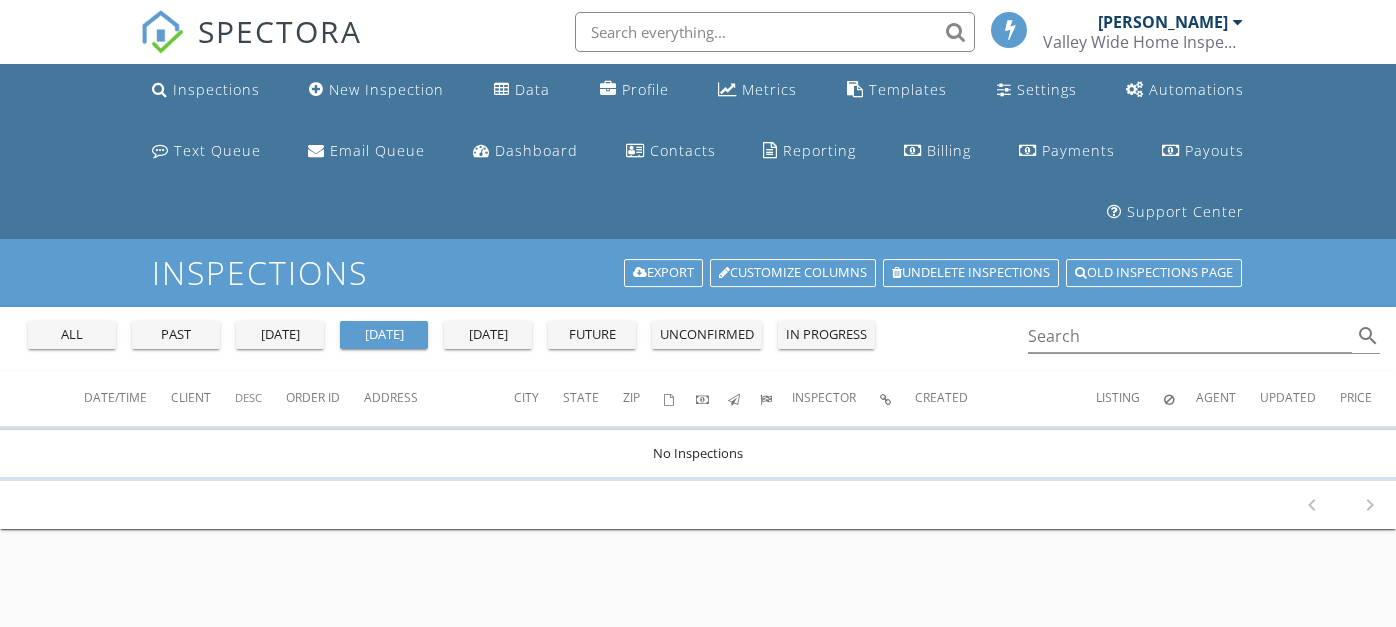 scroll, scrollTop: 0, scrollLeft: 0, axis: both 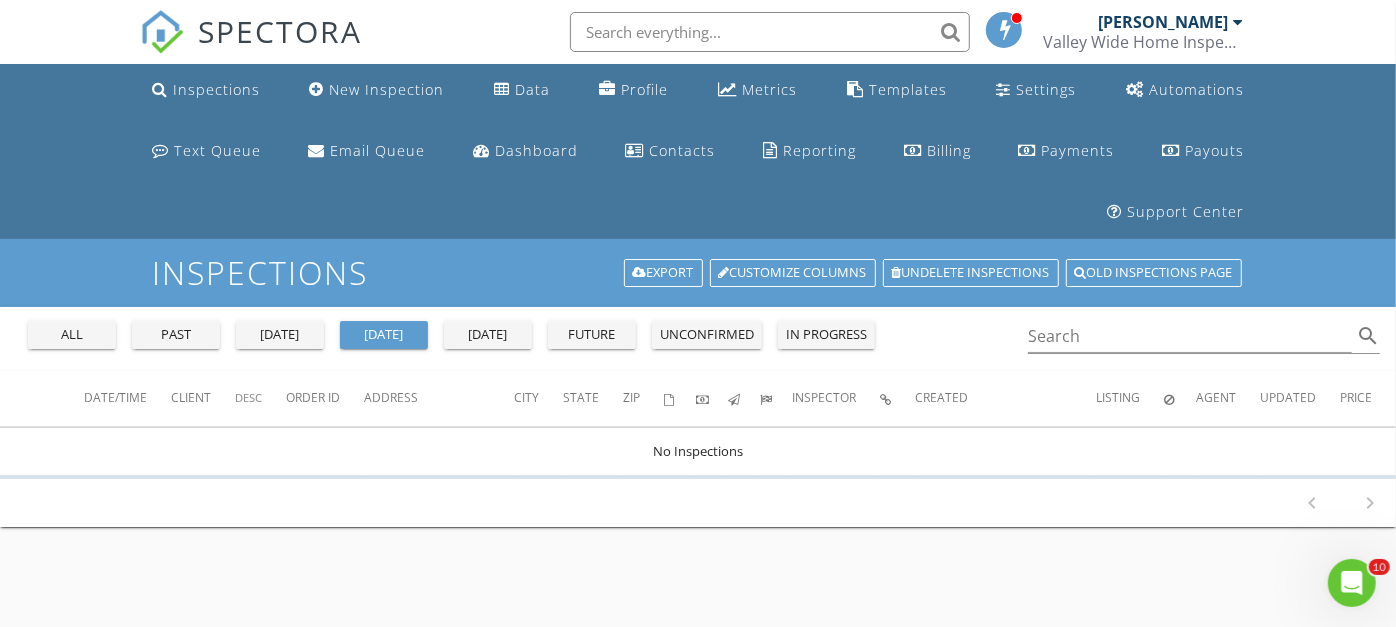 click on "in progress" at bounding box center (826, 335) 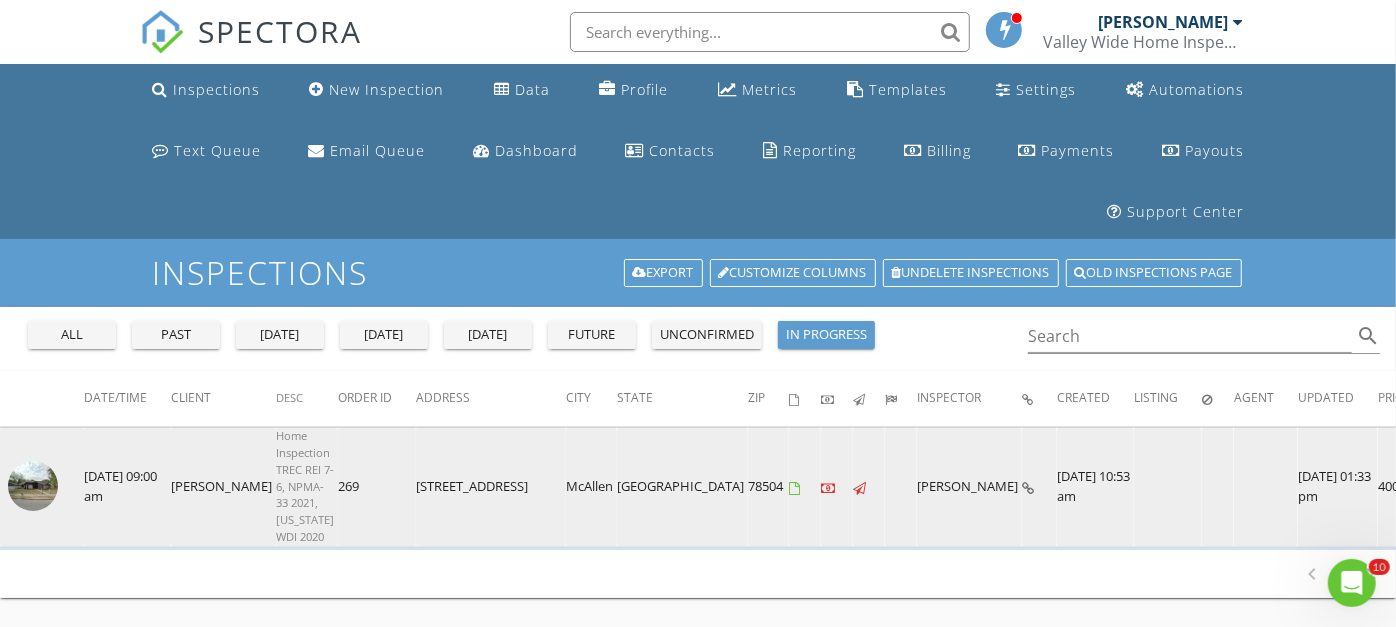 click at bounding box center [33, 486] 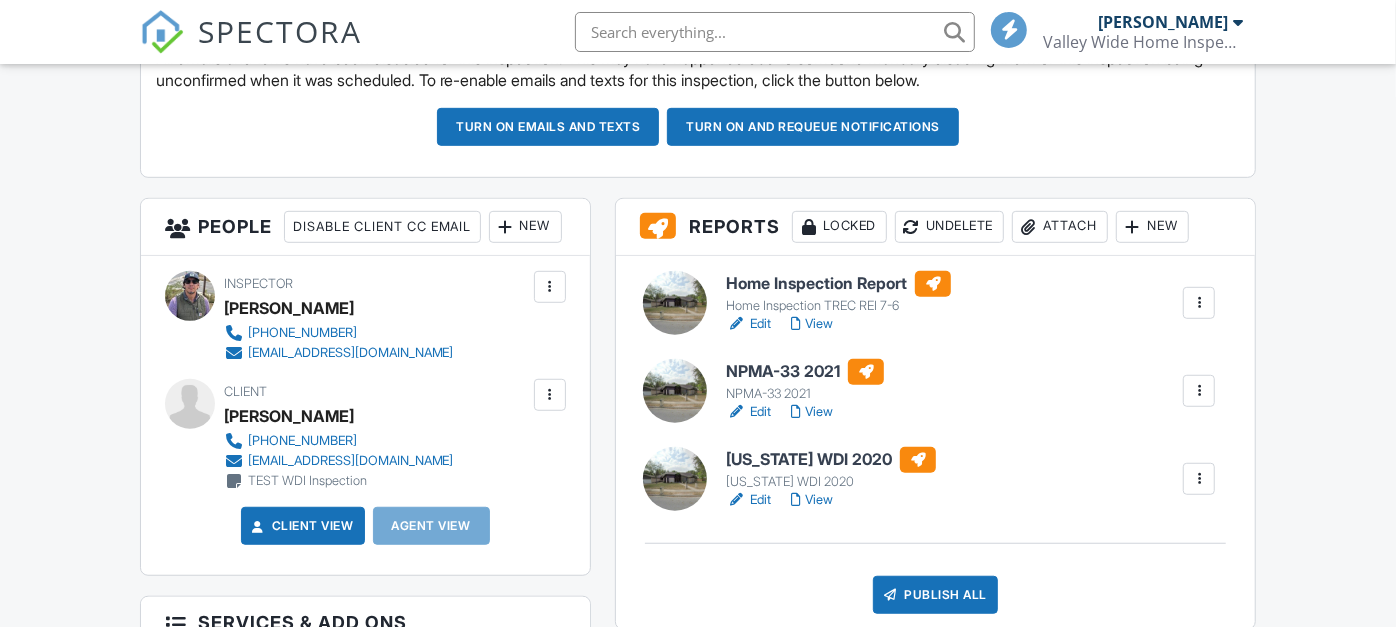 scroll, scrollTop: 666, scrollLeft: 0, axis: vertical 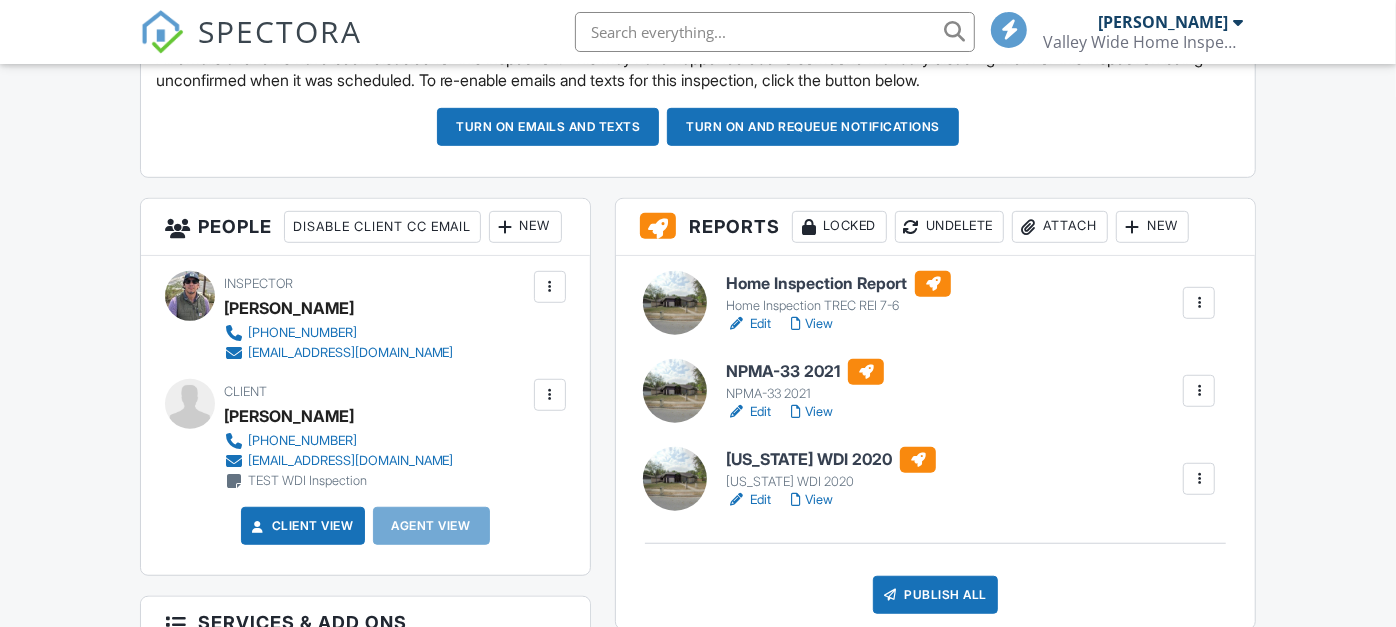 click on "Edit" at bounding box center (748, 500) 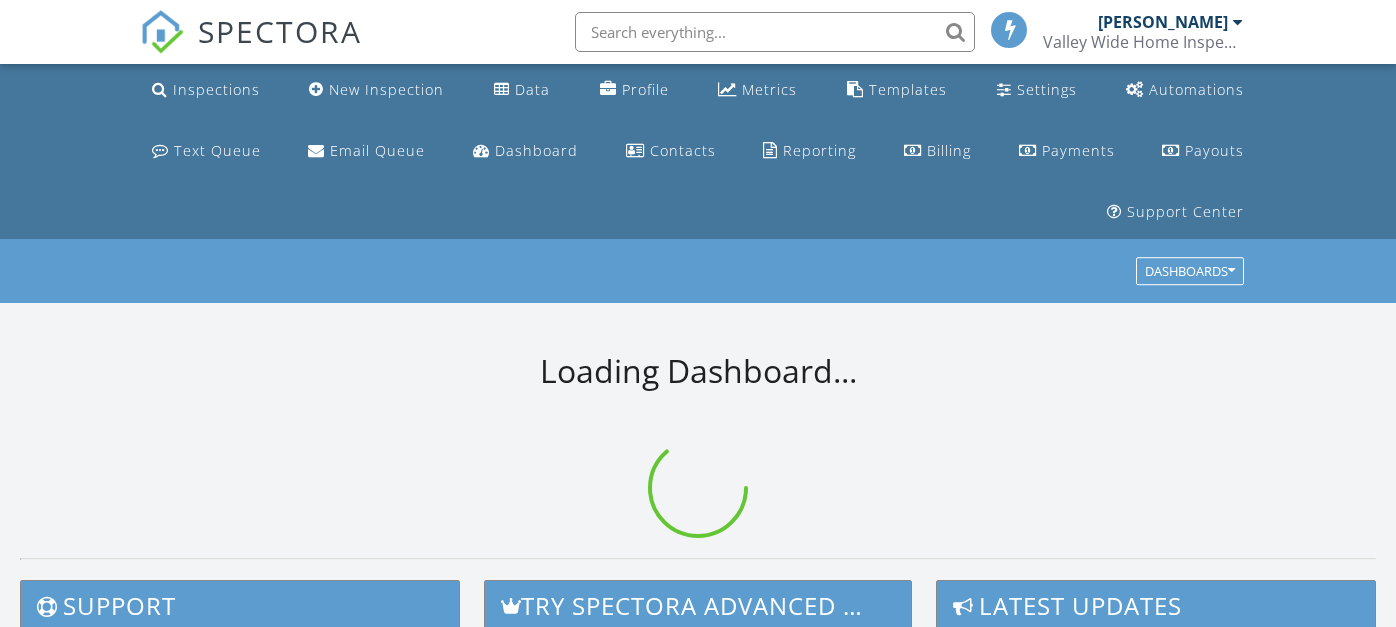 scroll, scrollTop: 0, scrollLeft: 0, axis: both 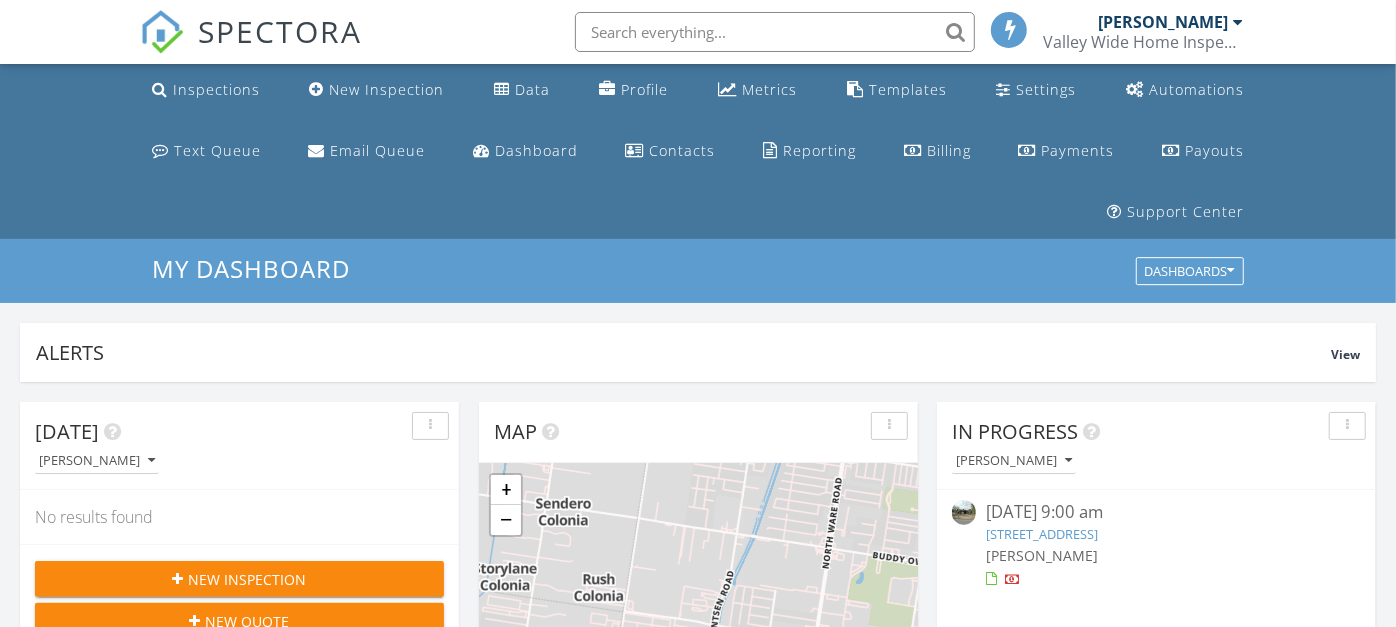 click on "07/04/25 9:00 am" at bounding box center (1156, 512) 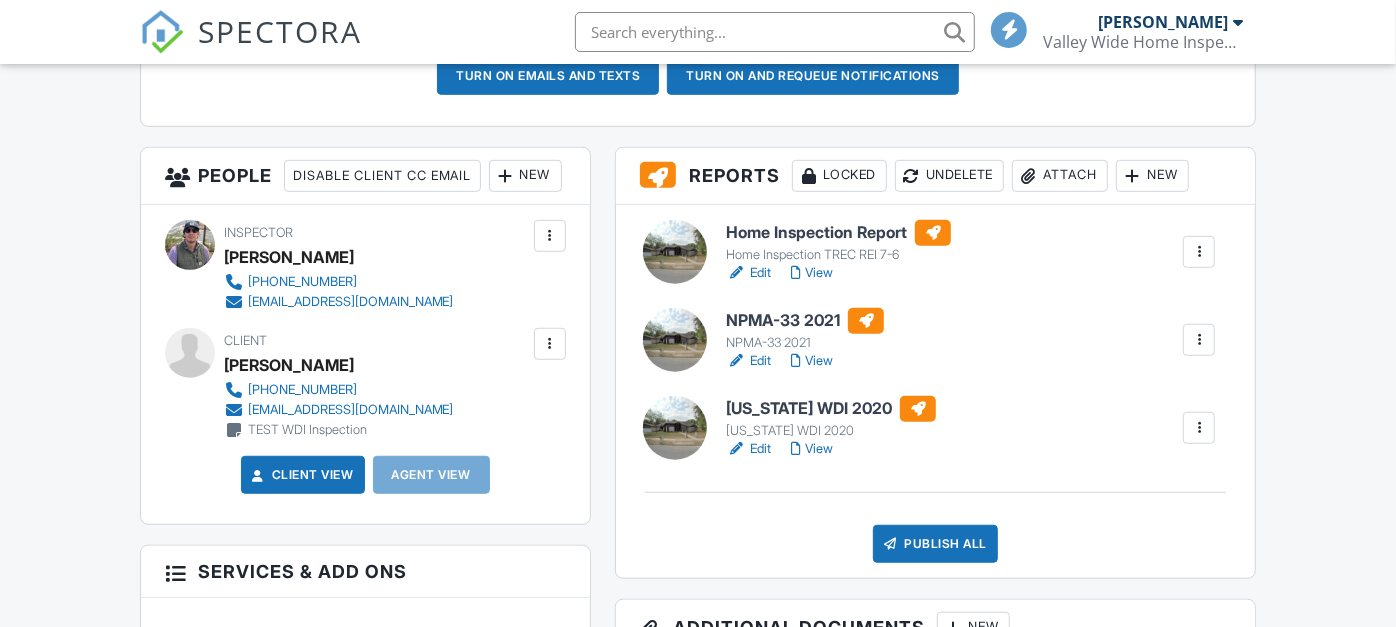 scroll, scrollTop: 777, scrollLeft: 0, axis: vertical 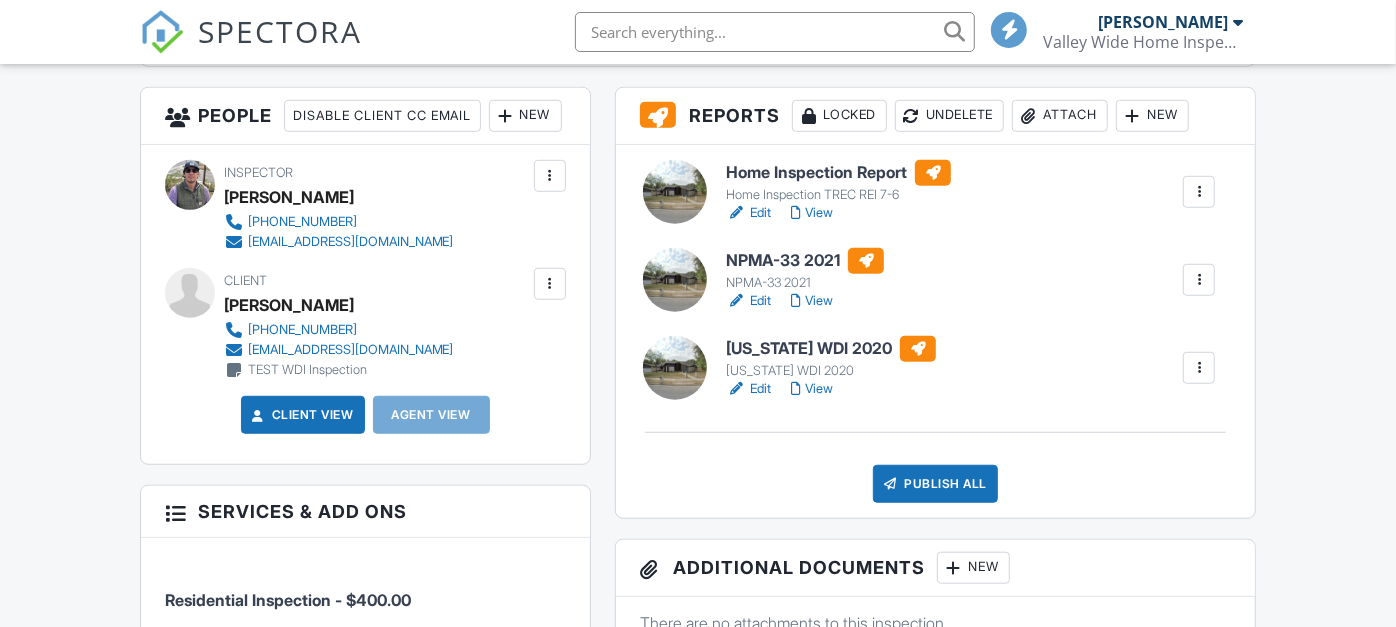 click on "View" at bounding box center [812, 389] 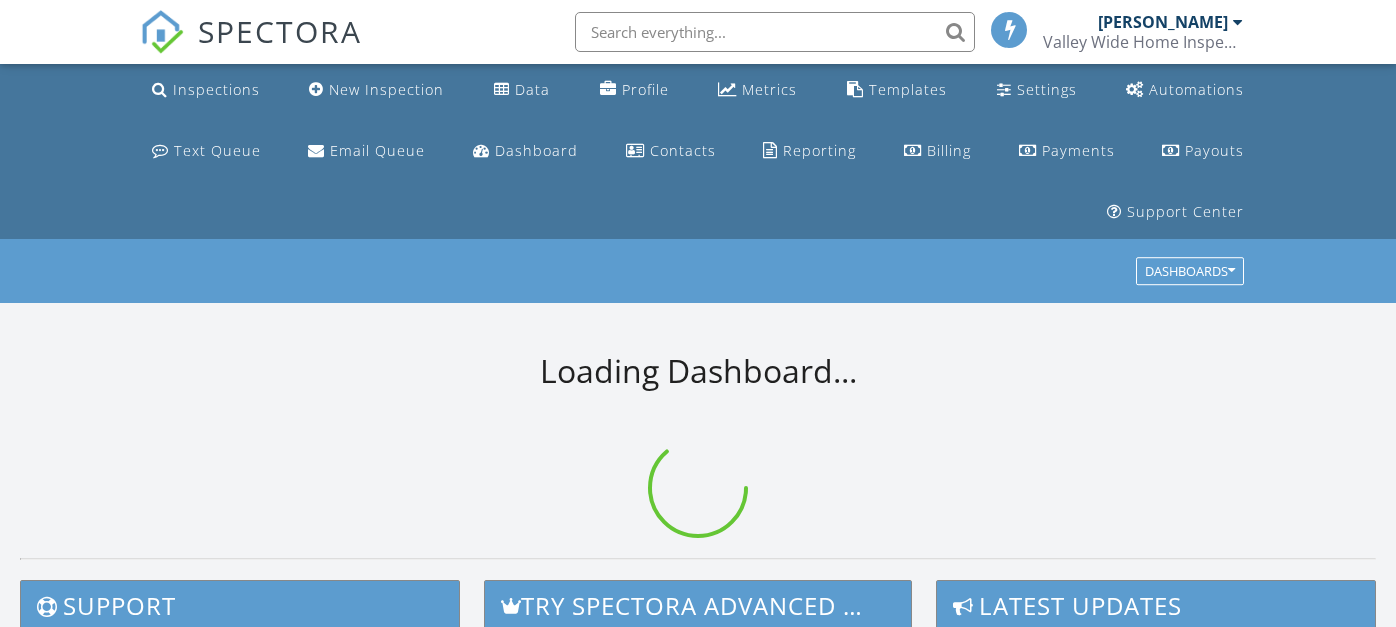 scroll, scrollTop: 0, scrollLeft: 0, axis: both 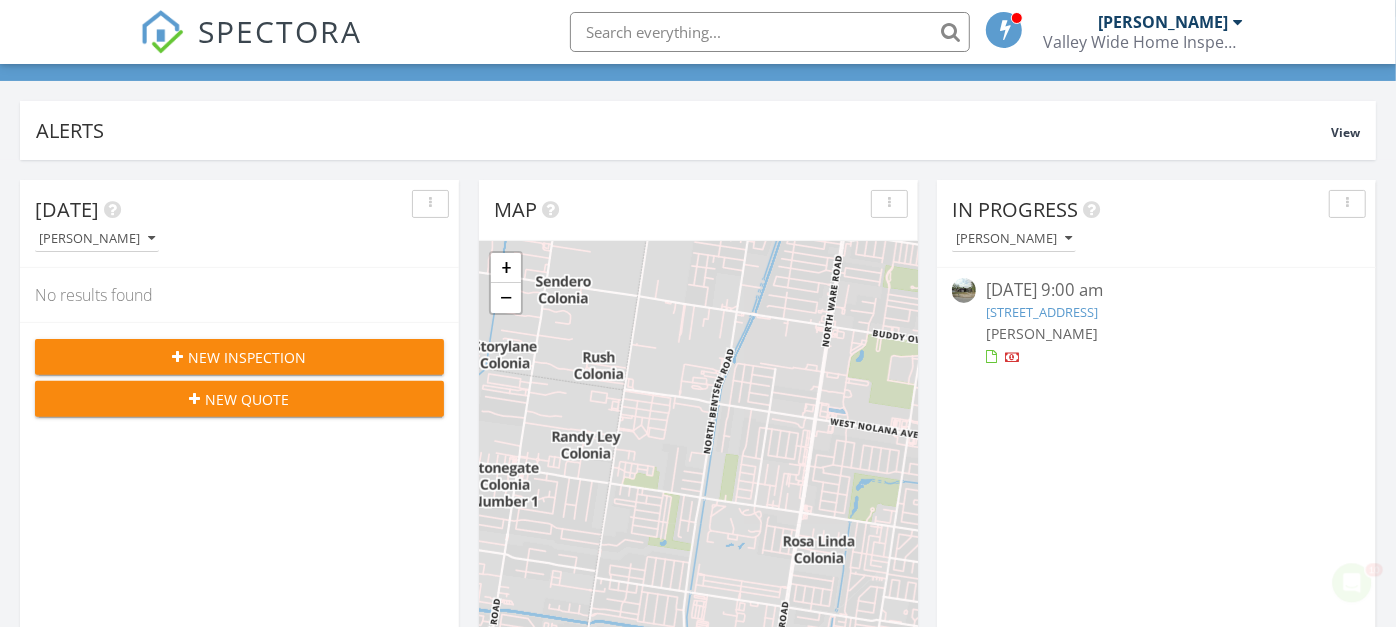 click on "4505 N 11th St, McAllen, TX 78504" at bounding box center (1042, 312) 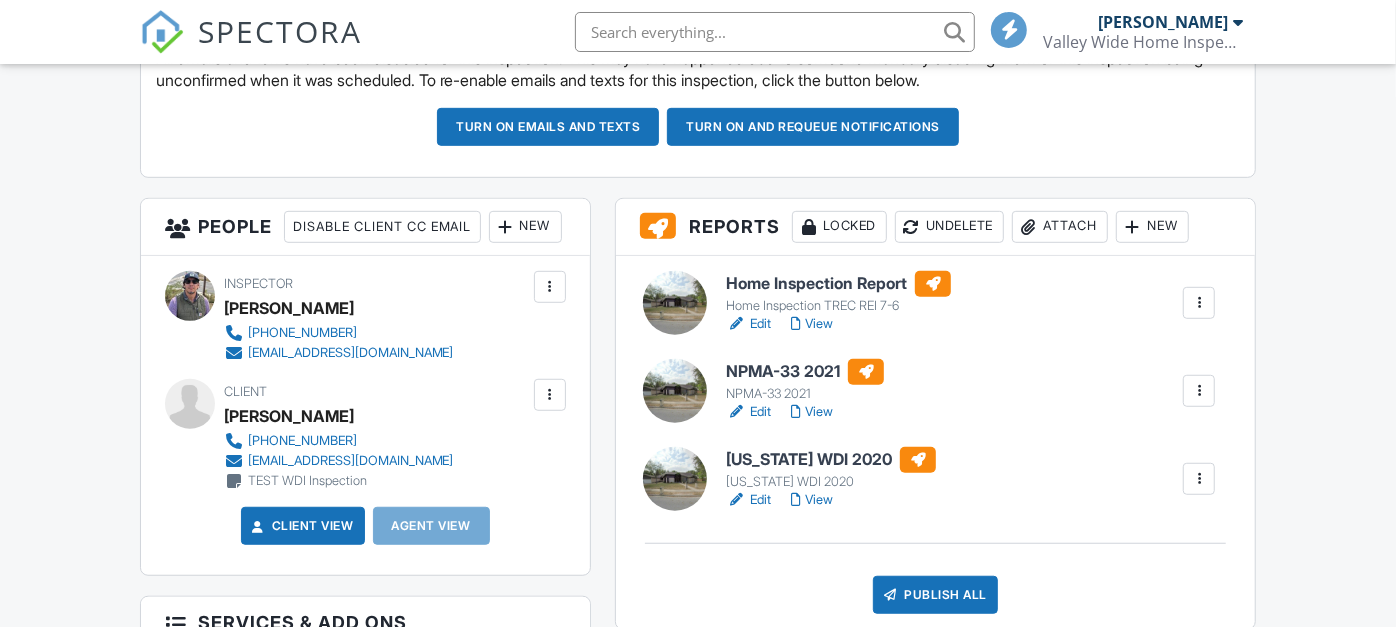 scroll, scrollTop: 666, scrollLeft: 0, axis: vertical 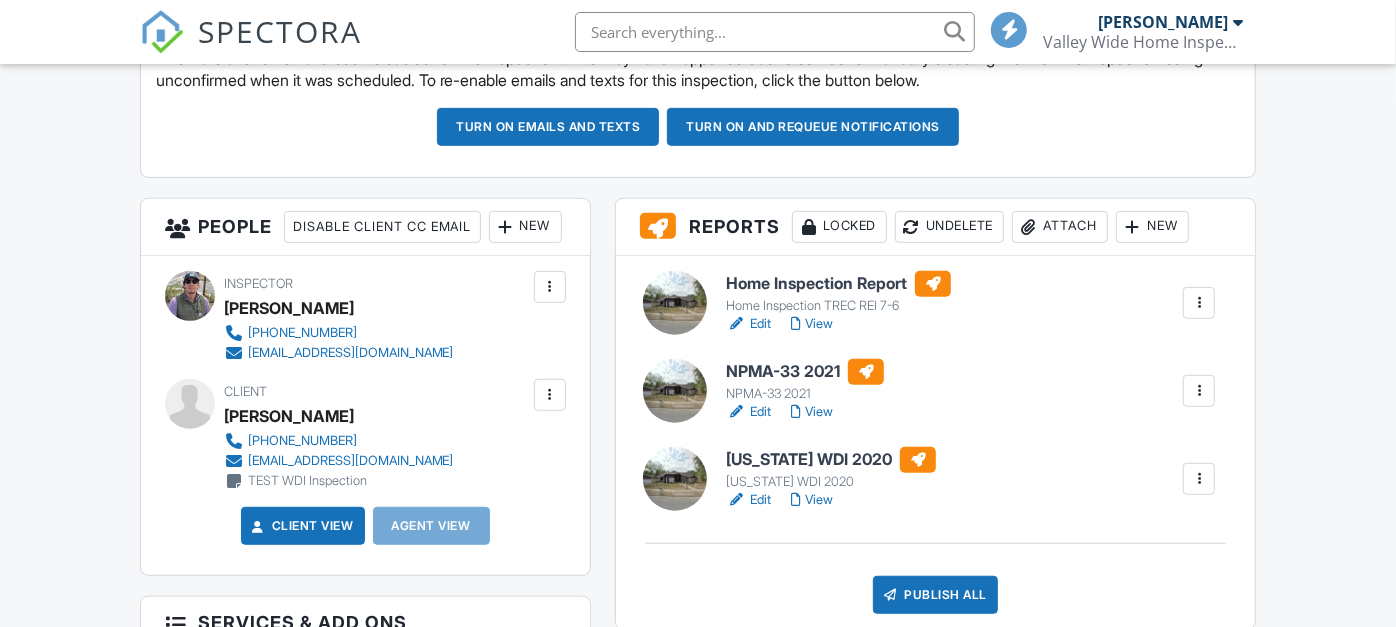 click on "View" at bounding box center (812, 412) 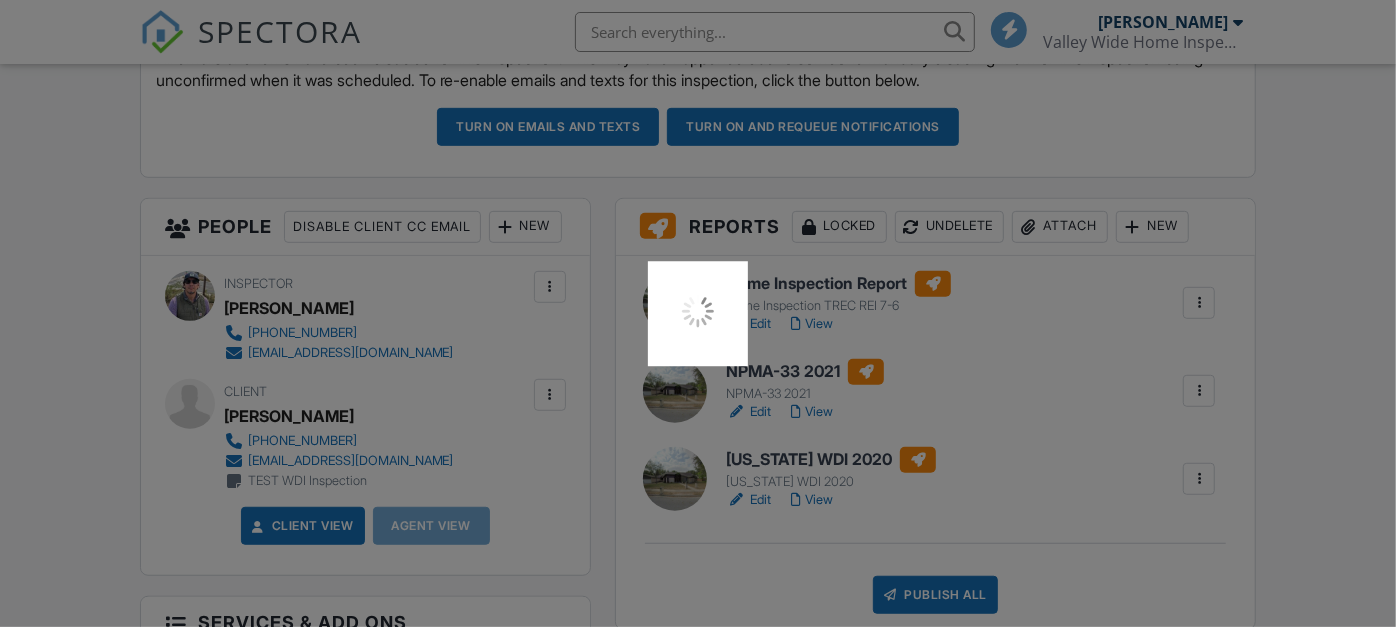 scroll, scrollTop: 0, scrollLeft: 0, axis: both 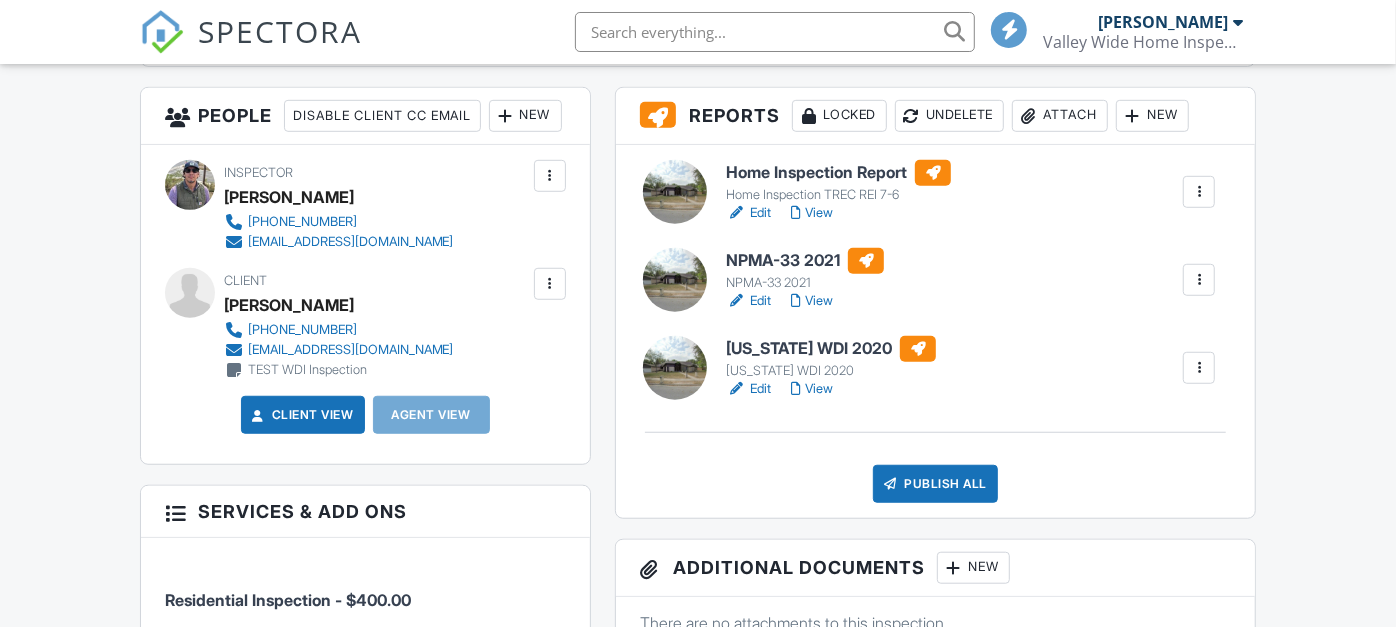 click on "Edit" at bounding box center [748, 389] 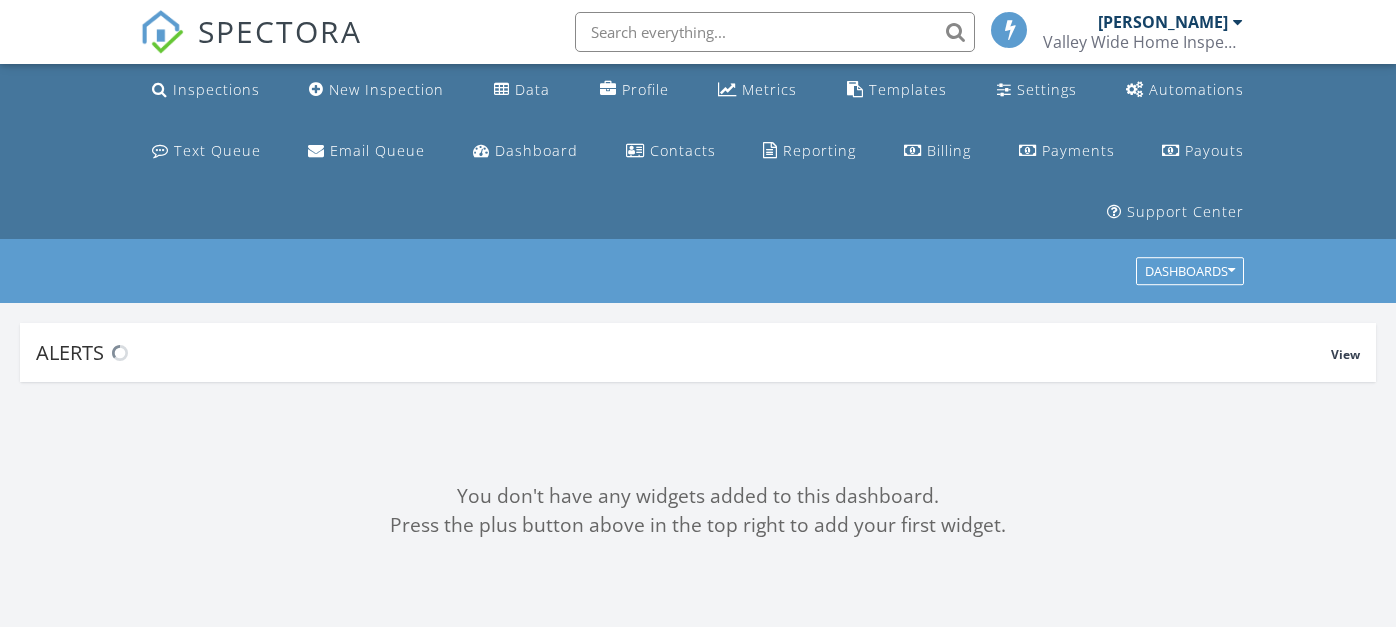 scroll, scrollTop: 0, scrollLeft: 0, axis: both 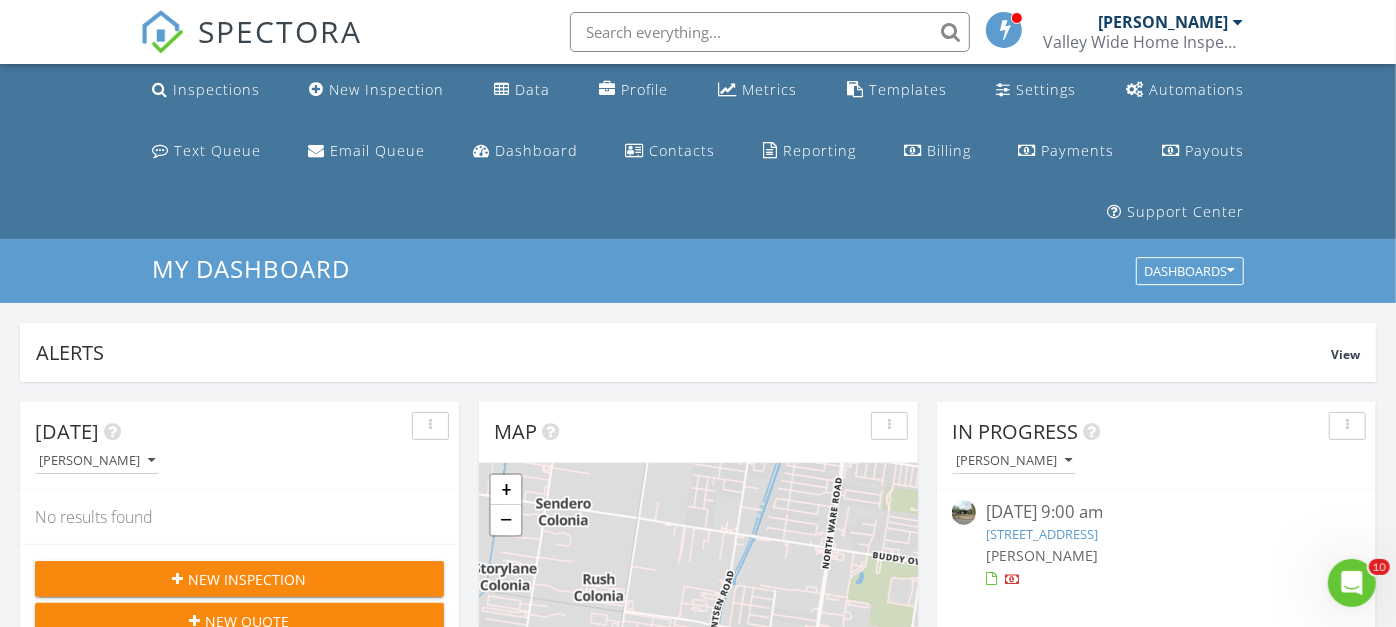 click on "[STREET_ADDRESS]" at bounding box center [1042, 534] 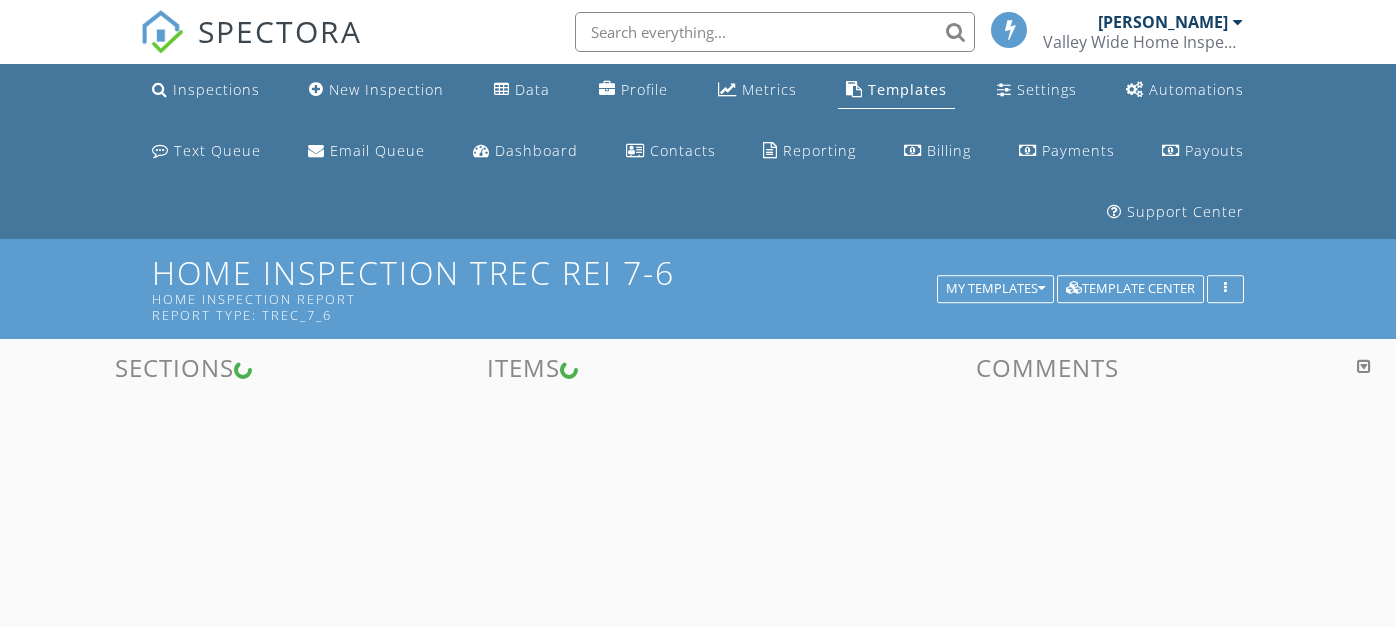 scroll, scrollTop: 0, scrollLeft: 0, axis: both 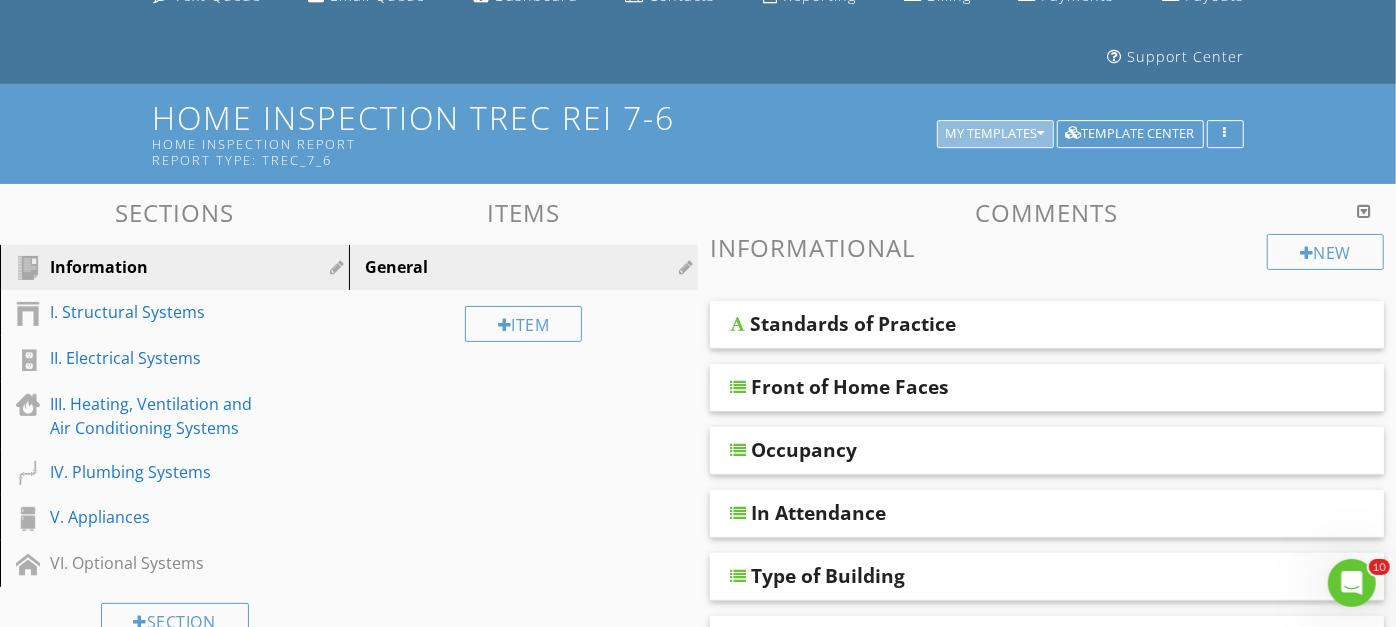 click on "My Templates" at bounding box center (995, 134) 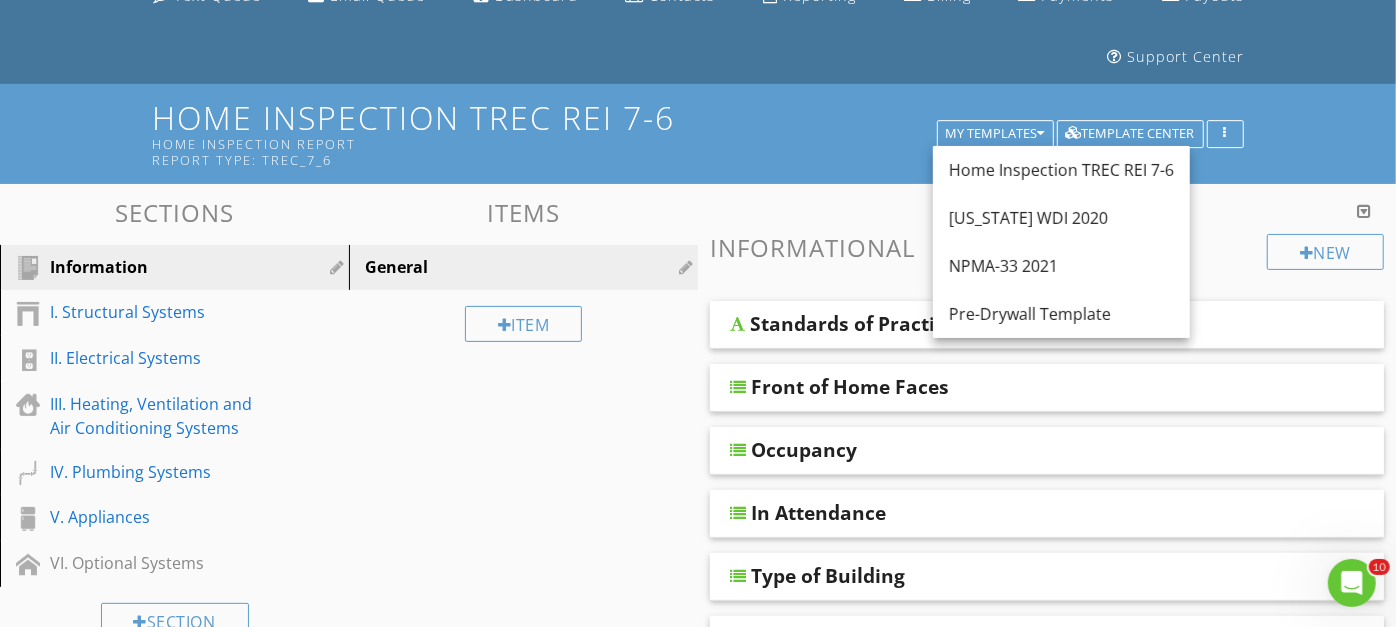 click on "[US_STATE] WDI 2020" at bounding box center [1061, 218] 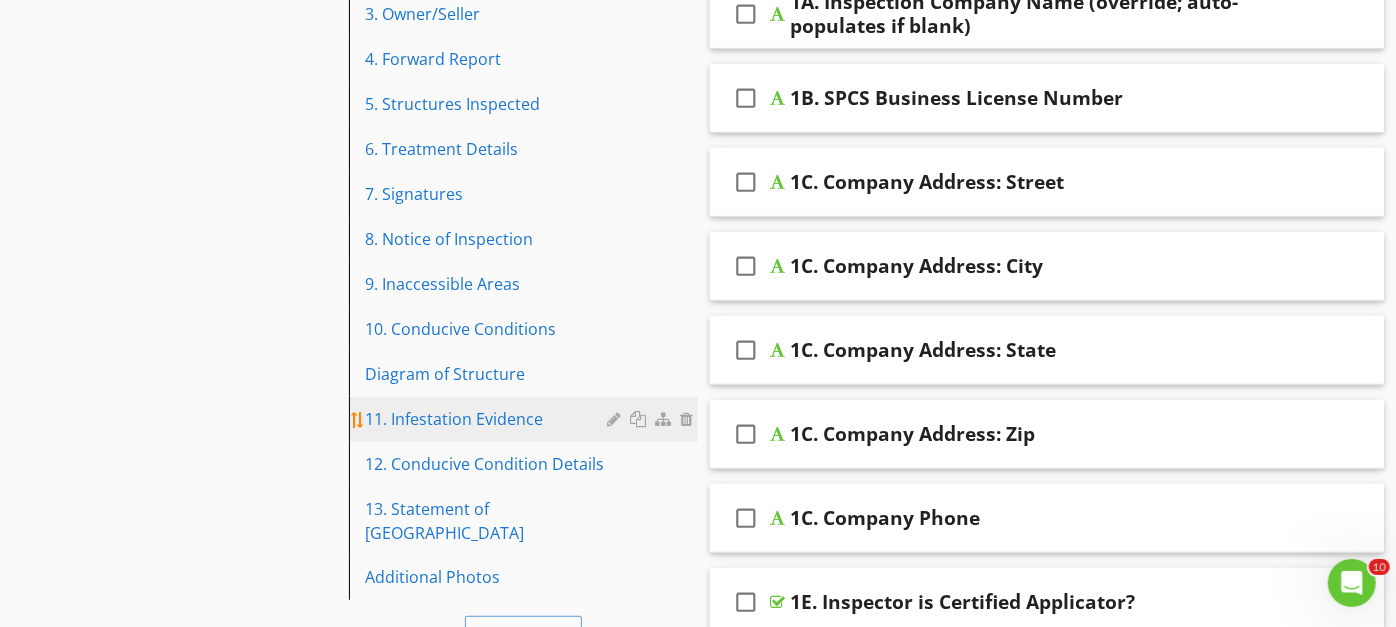 scroll, scrollTop: 488, scrollLeft: 0, axis: vertical 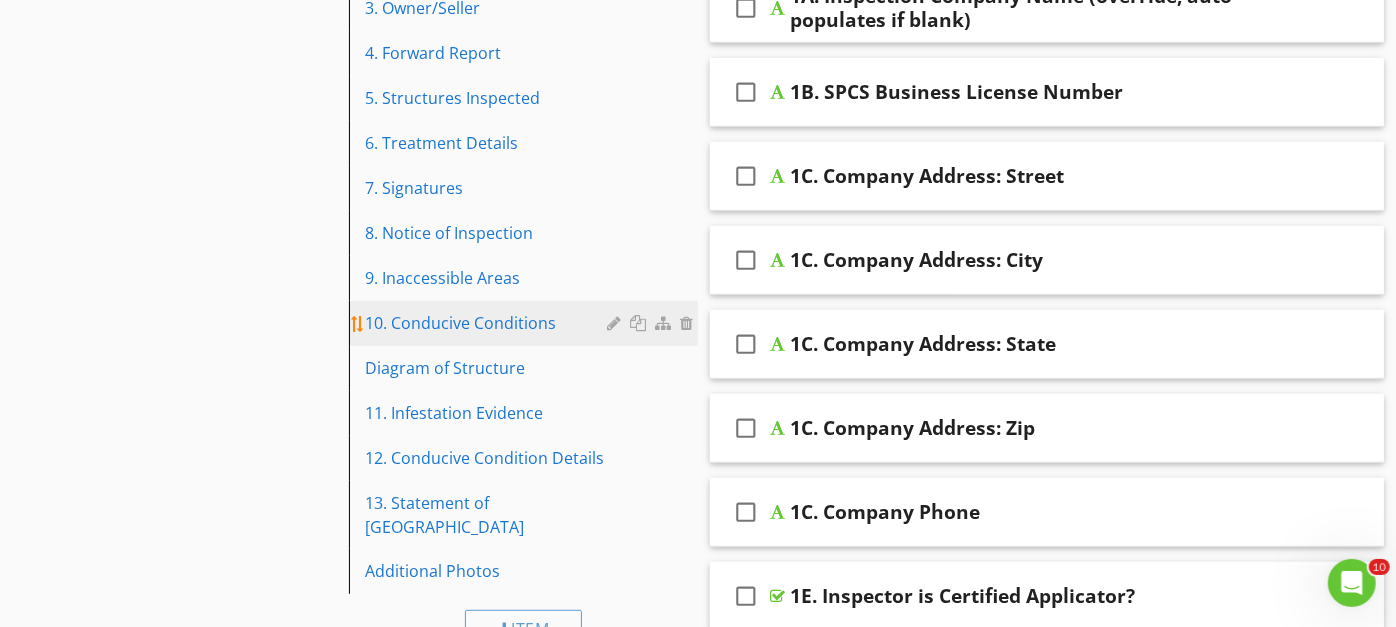 click on "10. Conducive Conditions" at bounding box center (526, 323) 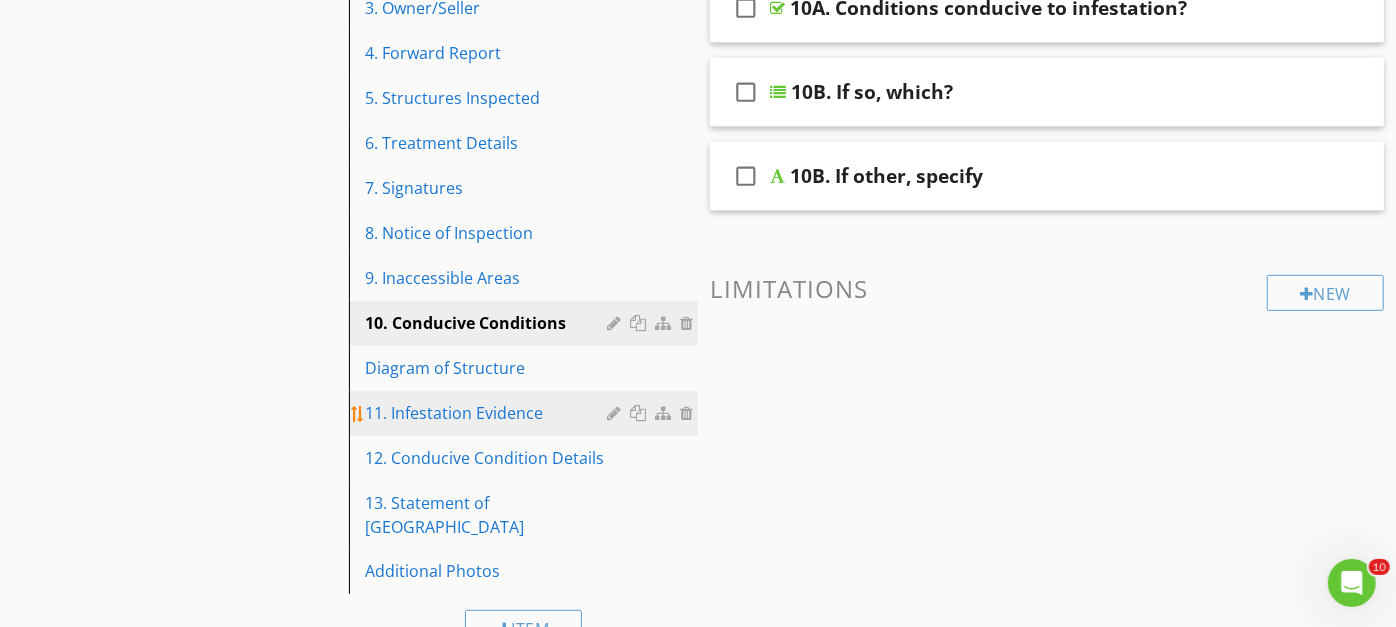 click on "11. Infestation Evidence" at bounding box center [489, 413] 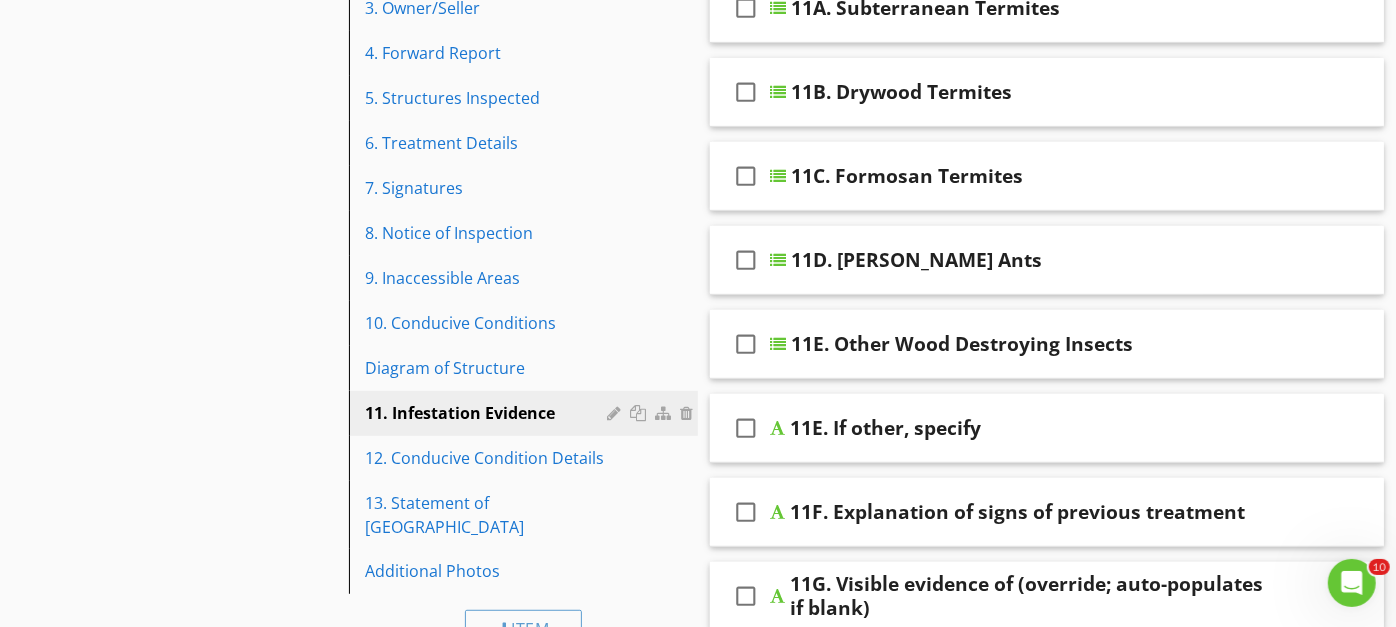 scroll, scrollTop: 864, scrollLeft: 0, axis: vertical 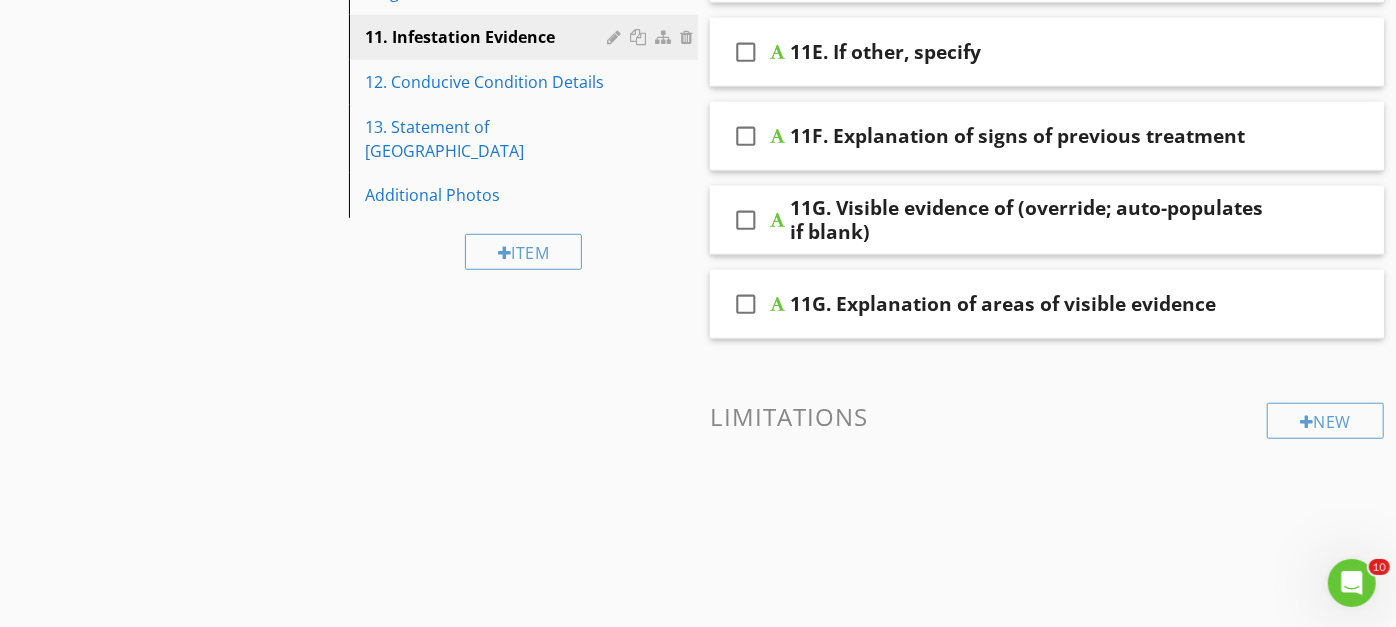 click on "check_box_outline_blank
11G. Explanation of areas of visible evidence" at bounding box center [1047, 304] 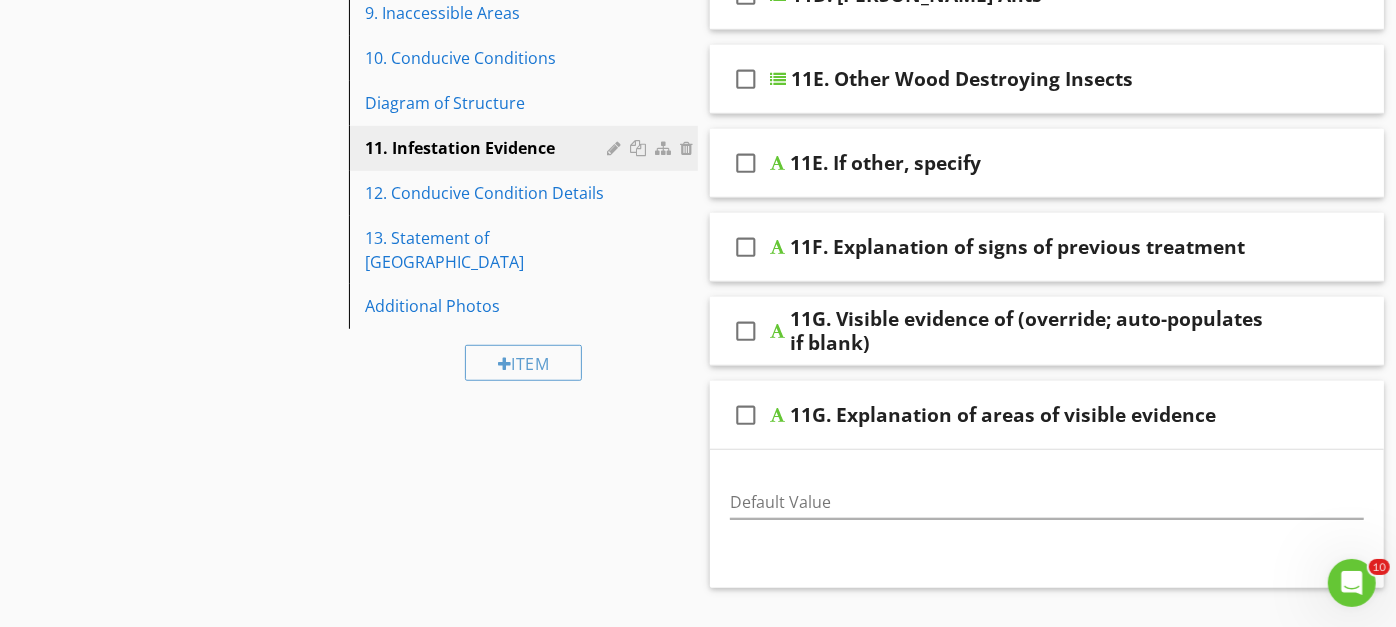 scroll, scrollTop: 642, scrollLeft: 0, axis: vertical 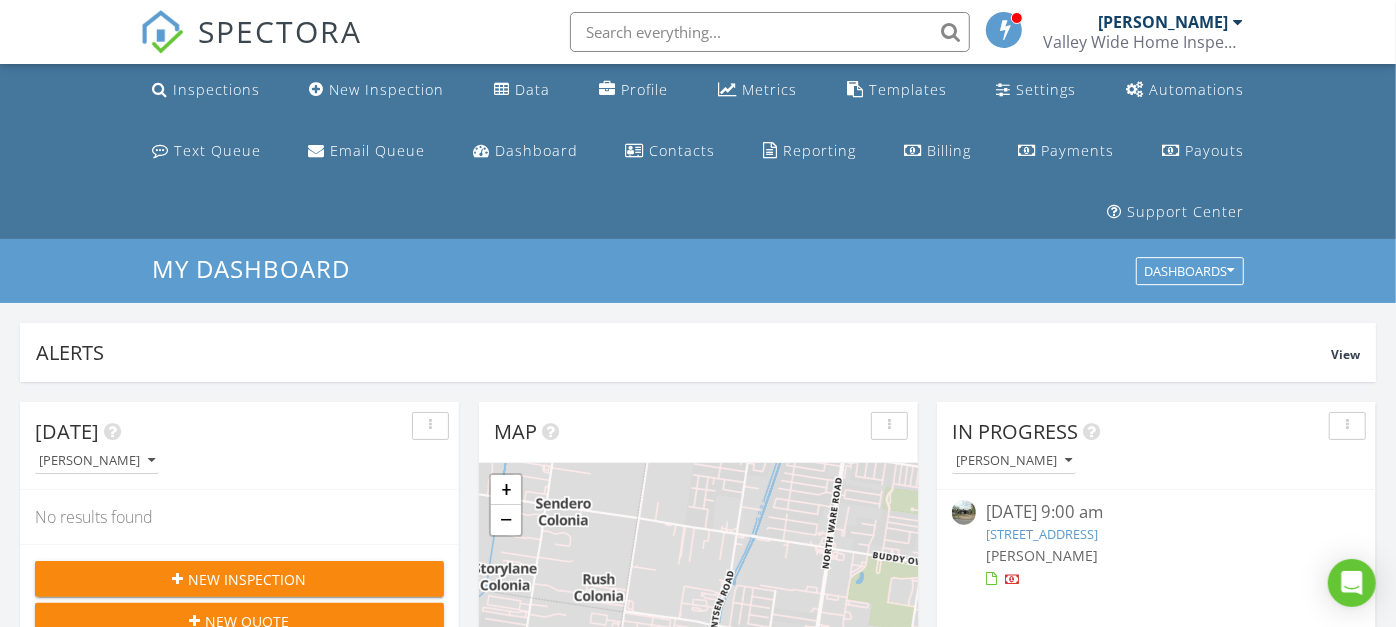 click on "07/04/25 9:00 am" at bounding box center (1156, 512) 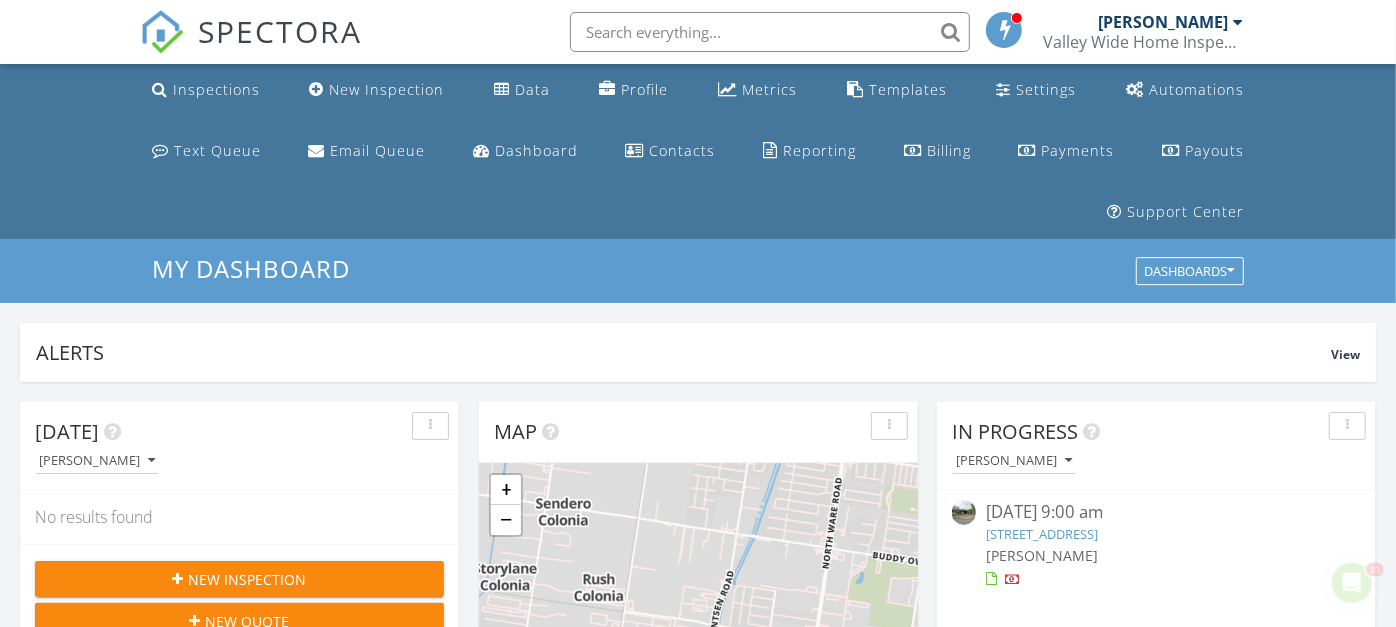 scroll, scrollTop: 0, scrollLeft: 0, axis: both 